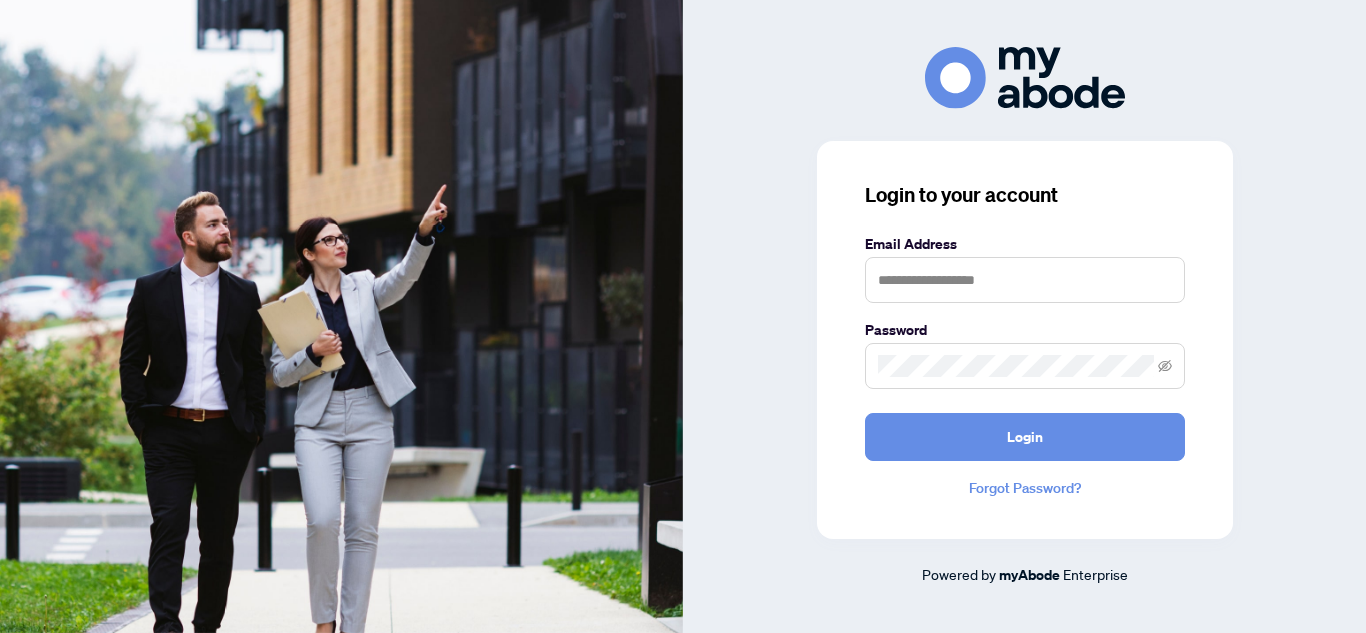 scroll, scrollTop: 0, scrollLeft: 0, axis: both 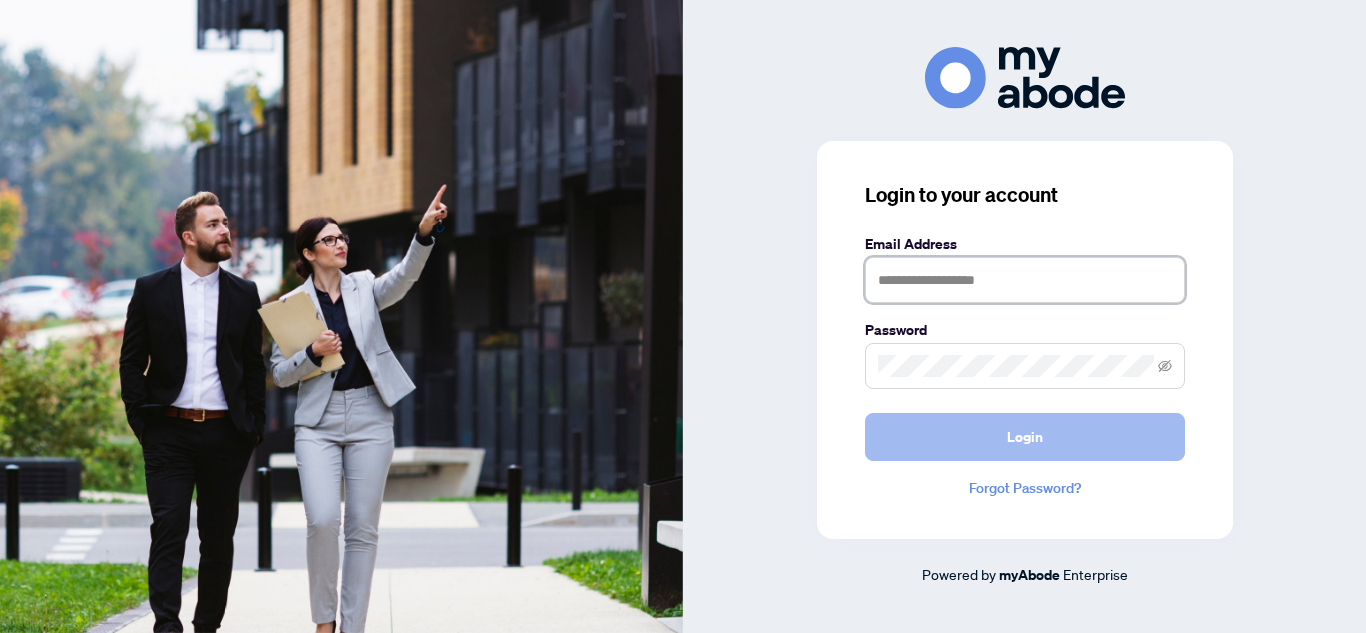 type on "**********" 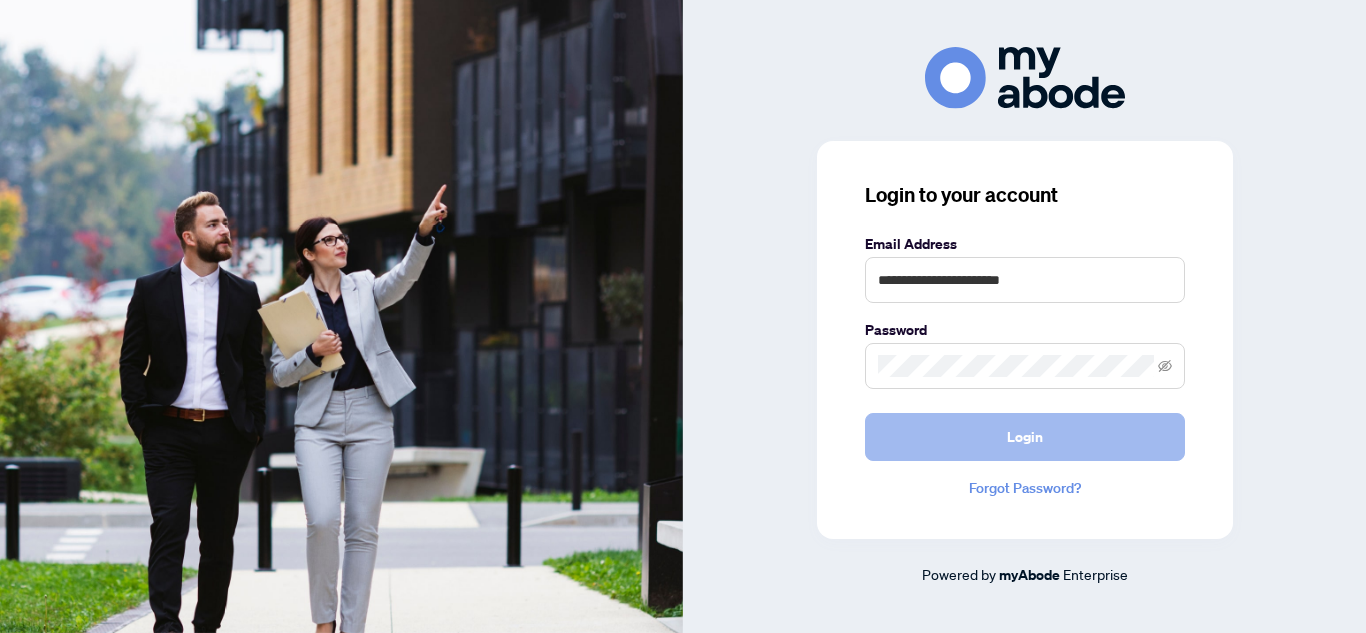 click on "Login" at bounding box center (1025, 437) 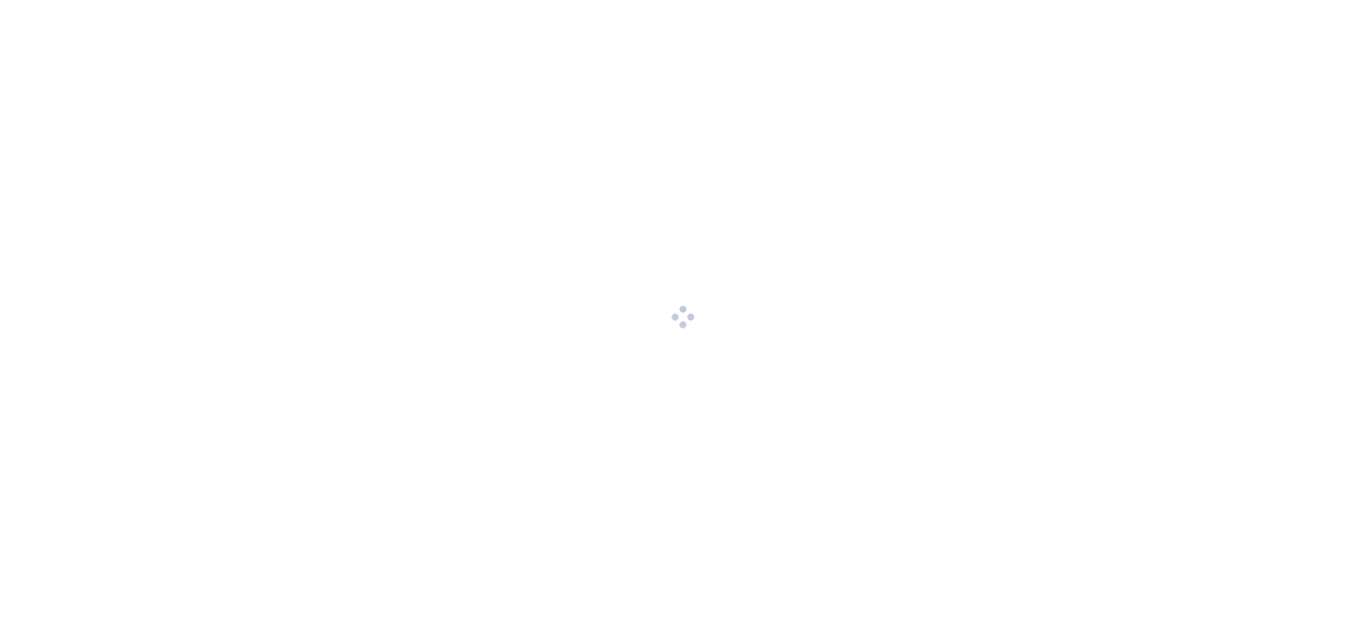 scroll, scrollTop: 0, scrollLeft: 0, axis: both 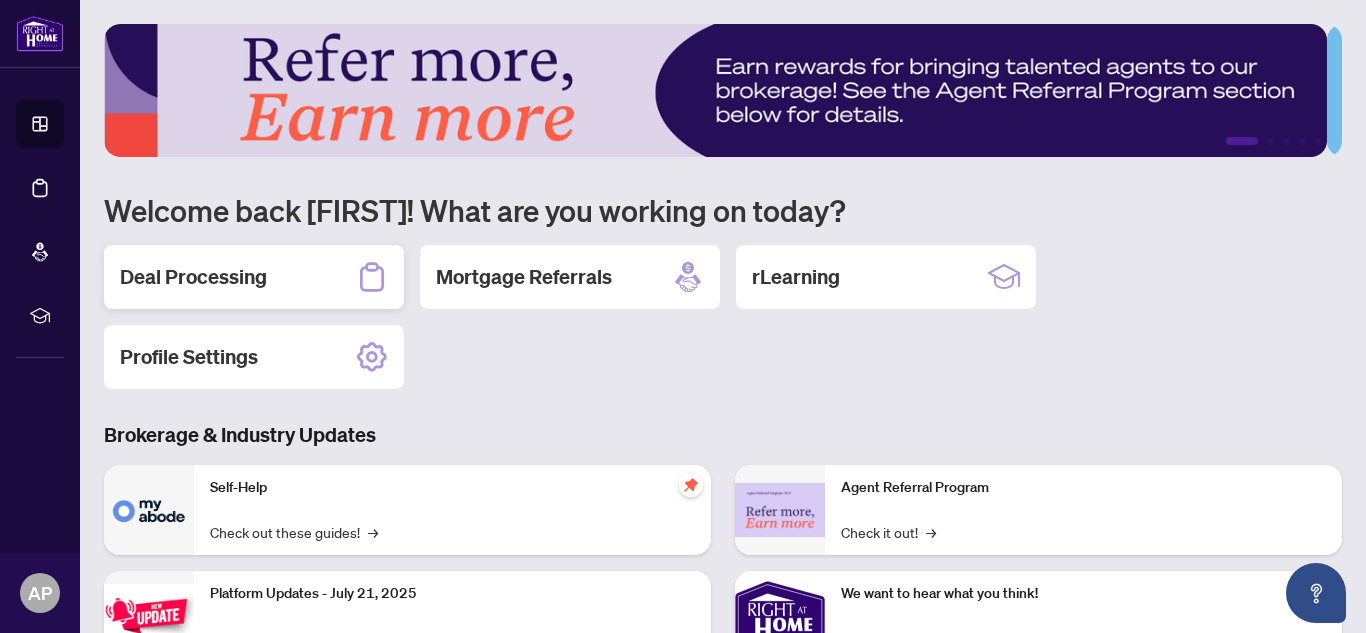 click on "Deal Processing" at bounding box center [254, 277] 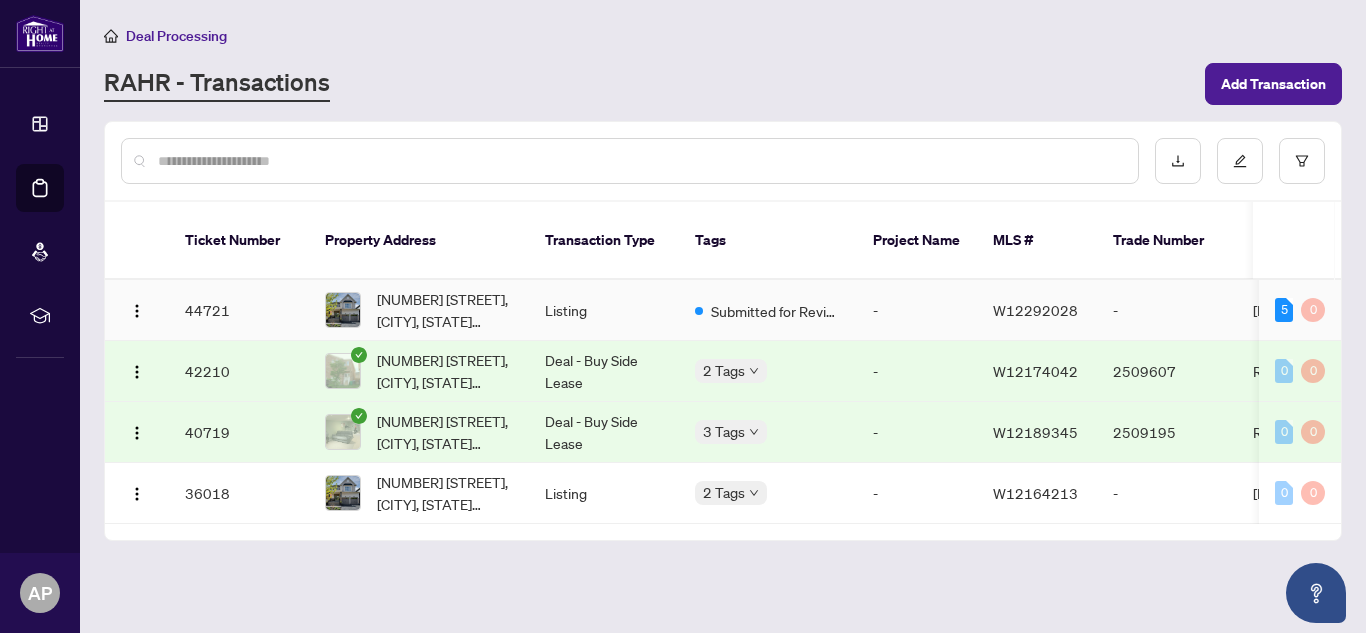 click on "Listing" at bounding box center (604, 310) 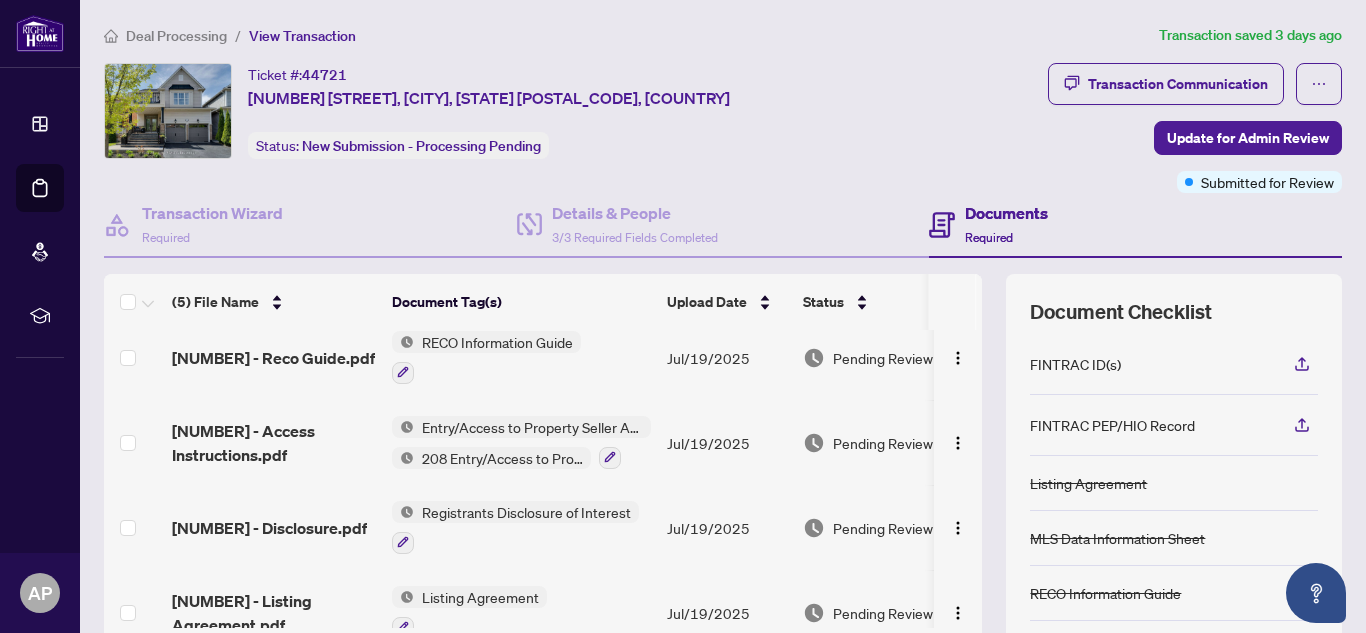 scroll, scrollTop: 132, scrollLeft: 0, axis: vertical 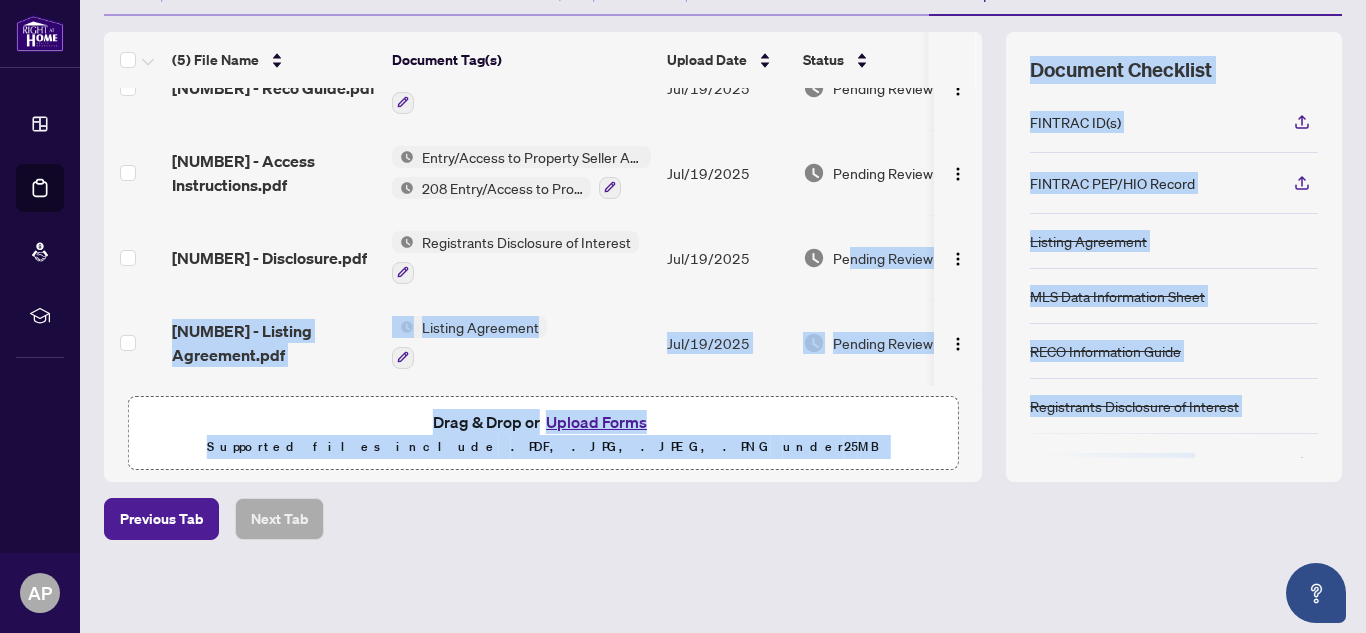 drag, startPoint x: 852, startPoint y: 621, endPoint x: 926, endPoint y: 636, distance: 75.50497 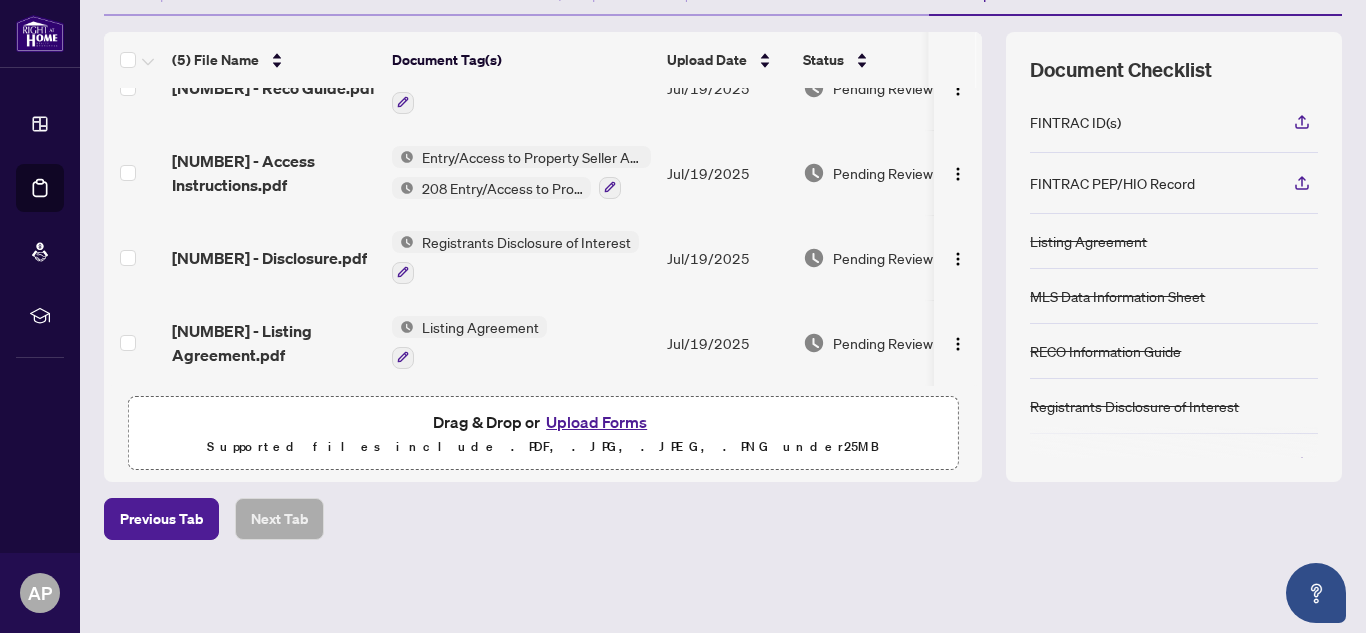 scroll, scrollTop: 142, scrollLeft: 0, axis: vertical 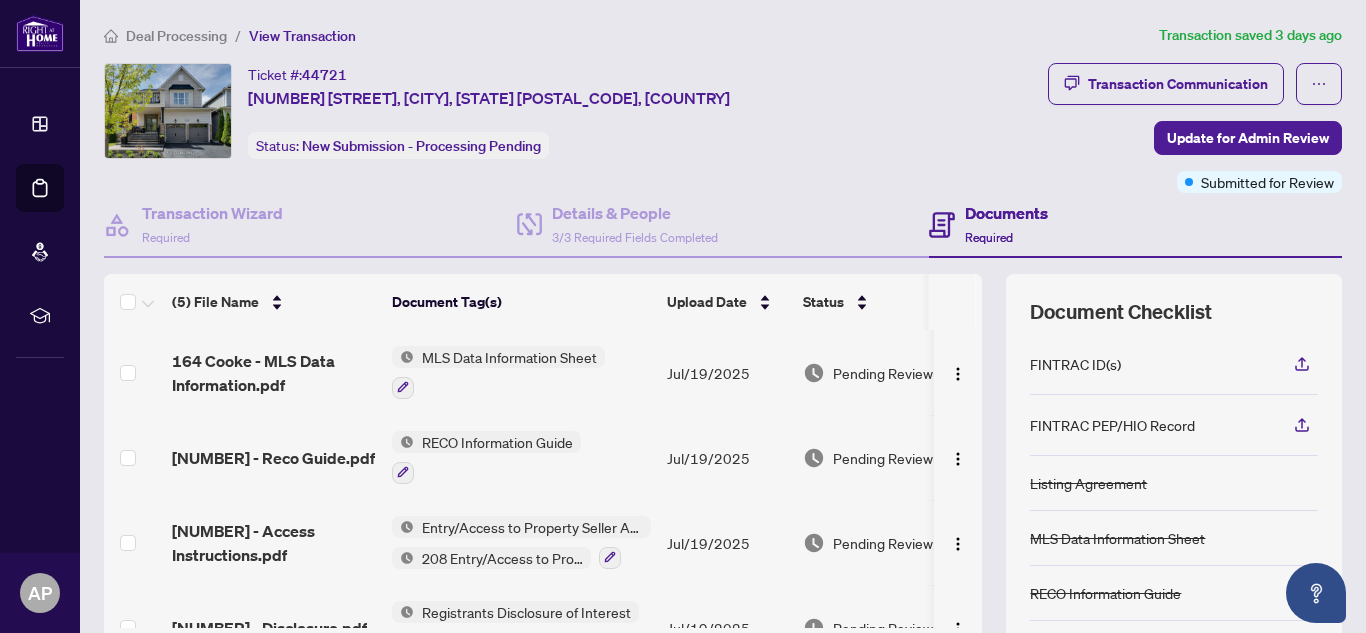 click on "MLS Data Information Sheet" at bounding box center [509, 357] 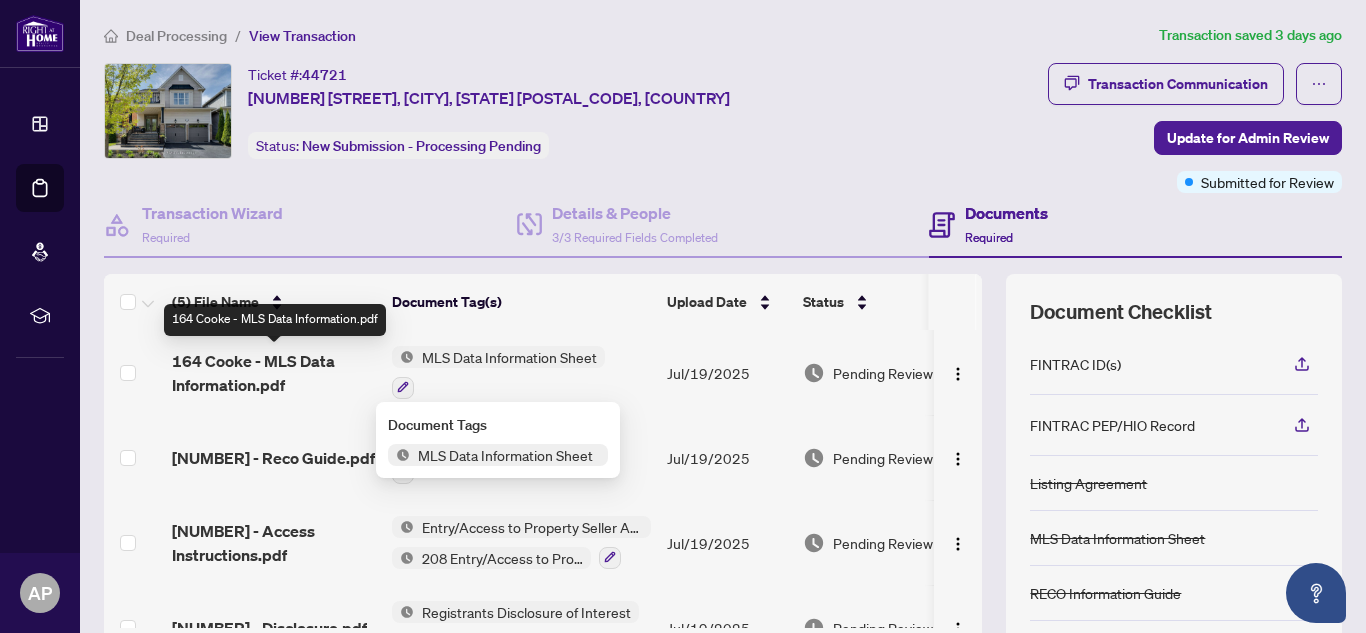 click on "164 Cooke - MLS Data Information.pdf" at bounding box center (274, 373) 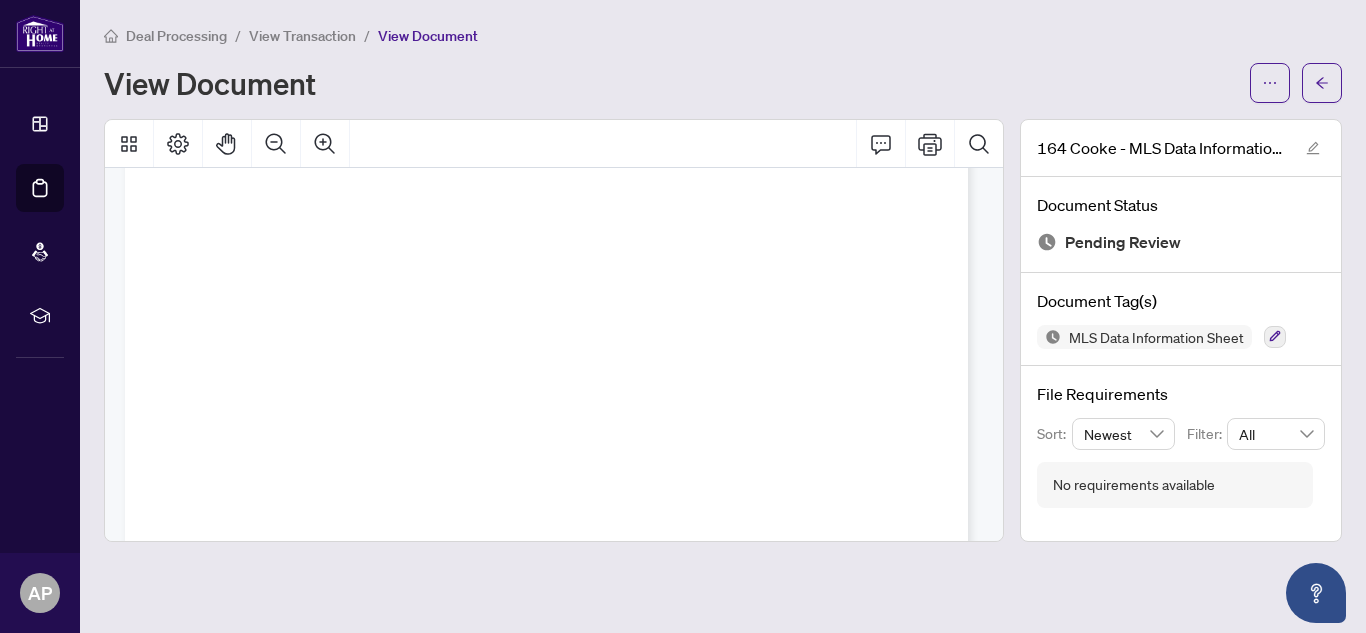scroll, scrollTop: 0, scrollLeft: 0, axis: both 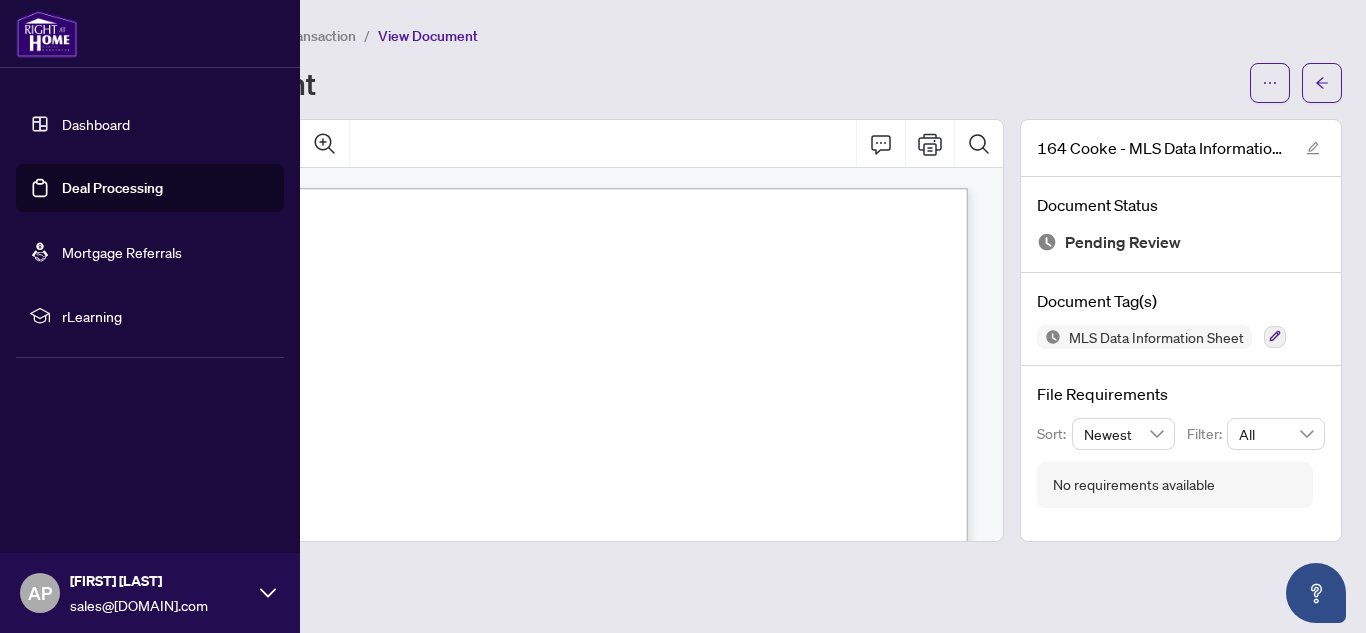 click on "Deal Processing" at bounding box center (112, 188) 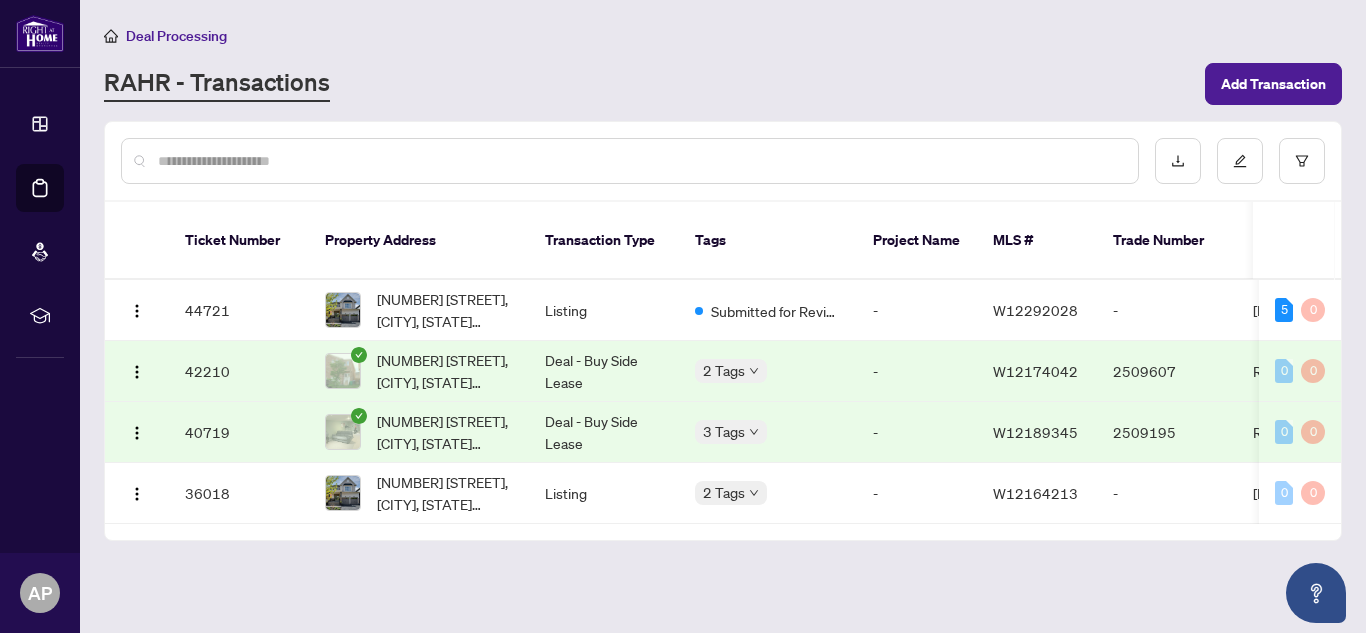 drag, startPoint x: 680, startPoint y: 507, endPoint x: 829, endPoint y: 512, distance: 149.08386 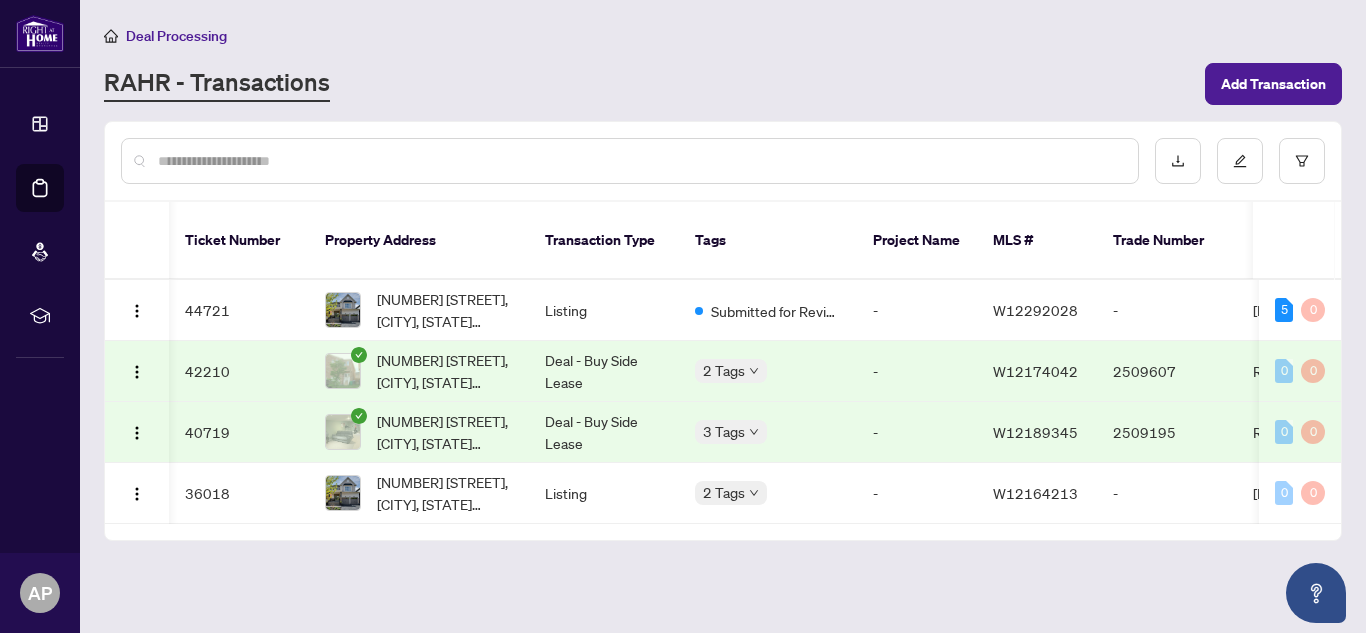 scroll, scrollTop: 0, scrollLeft: 89, axis: horizontal 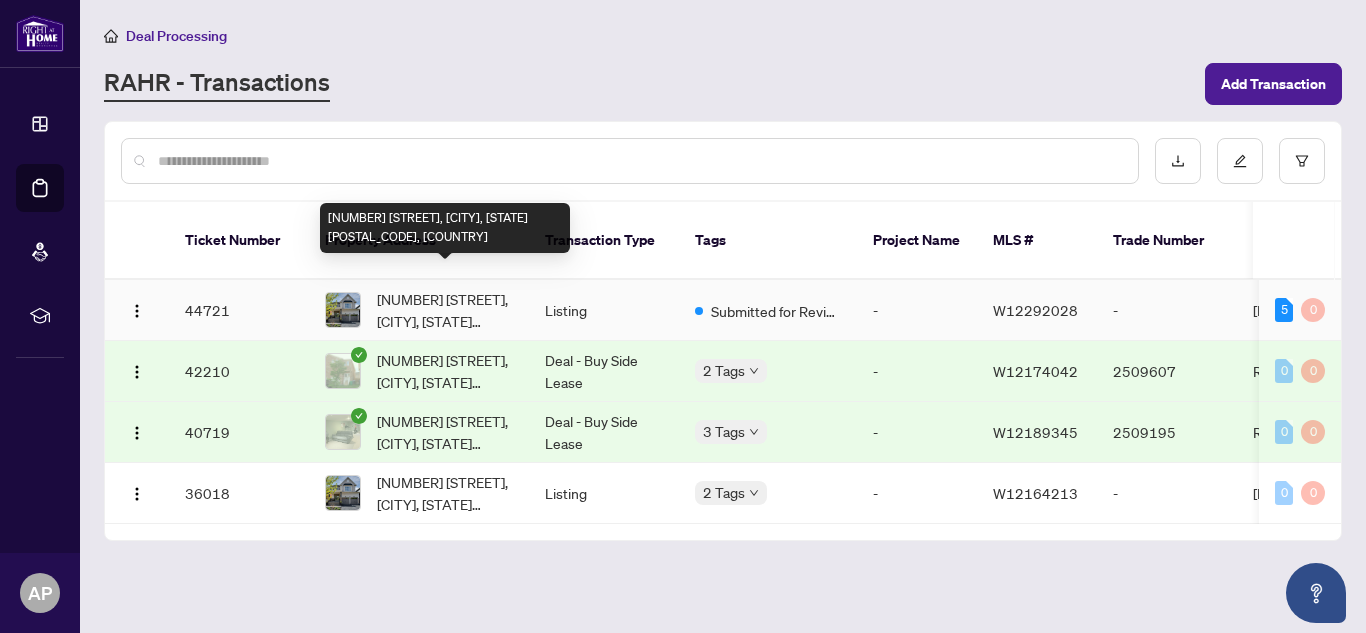 click on "[NUMBER] [STREET], [CITY], [STATE] [POSTAL_CODE], [COUNTRY]" at bounding box center (445, 310) 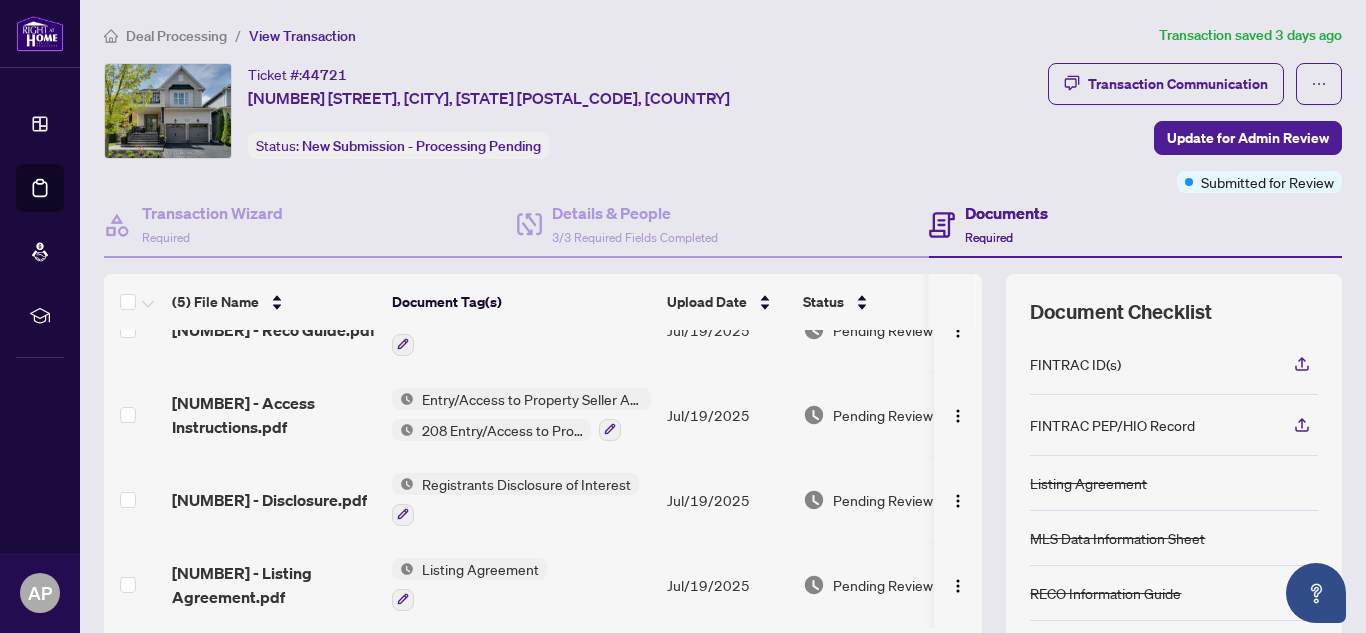 scroll, scrollTop: 132, scrollLeft: 0, axis: vertical 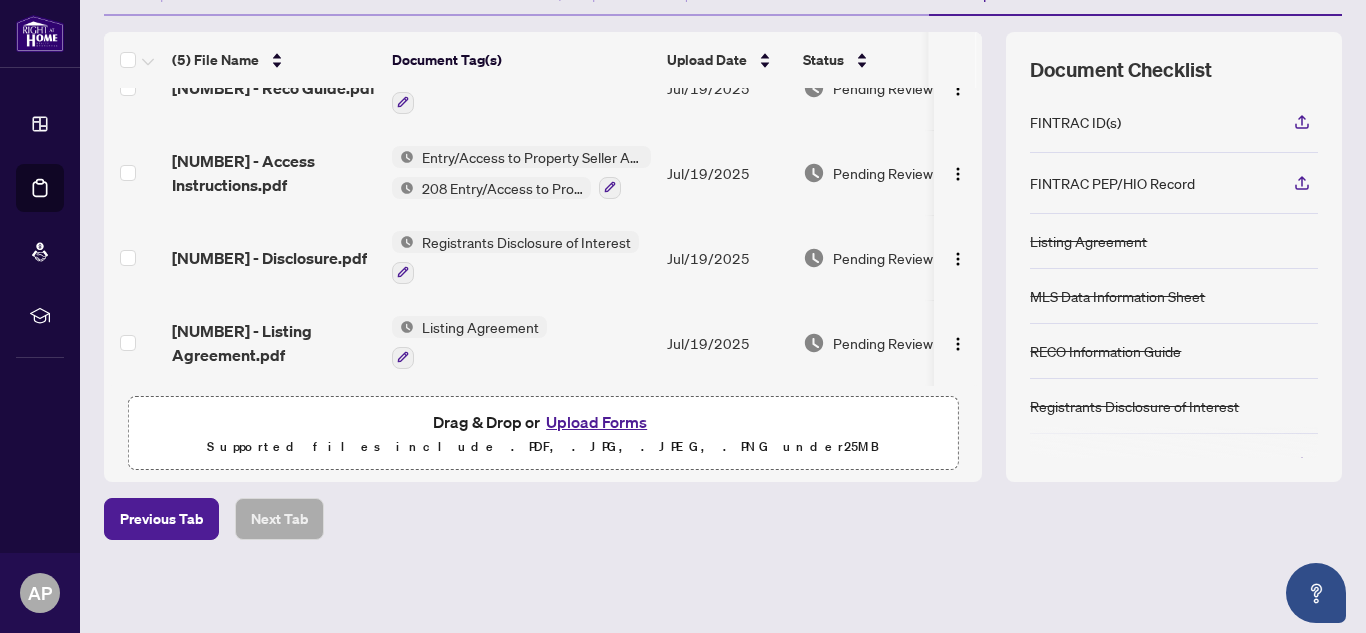 click on "Upload Forms" at bounding box center (596, 422) 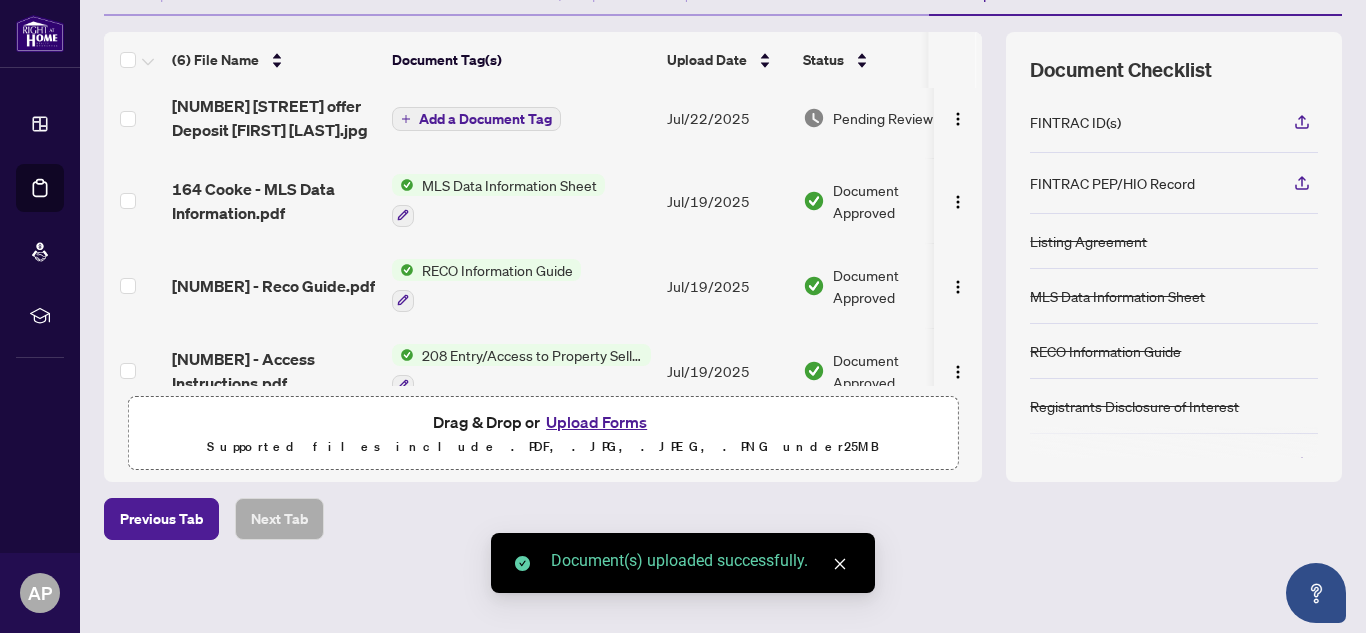 scroll, scrollTop: 0, scrollLeft: 0, axis: both 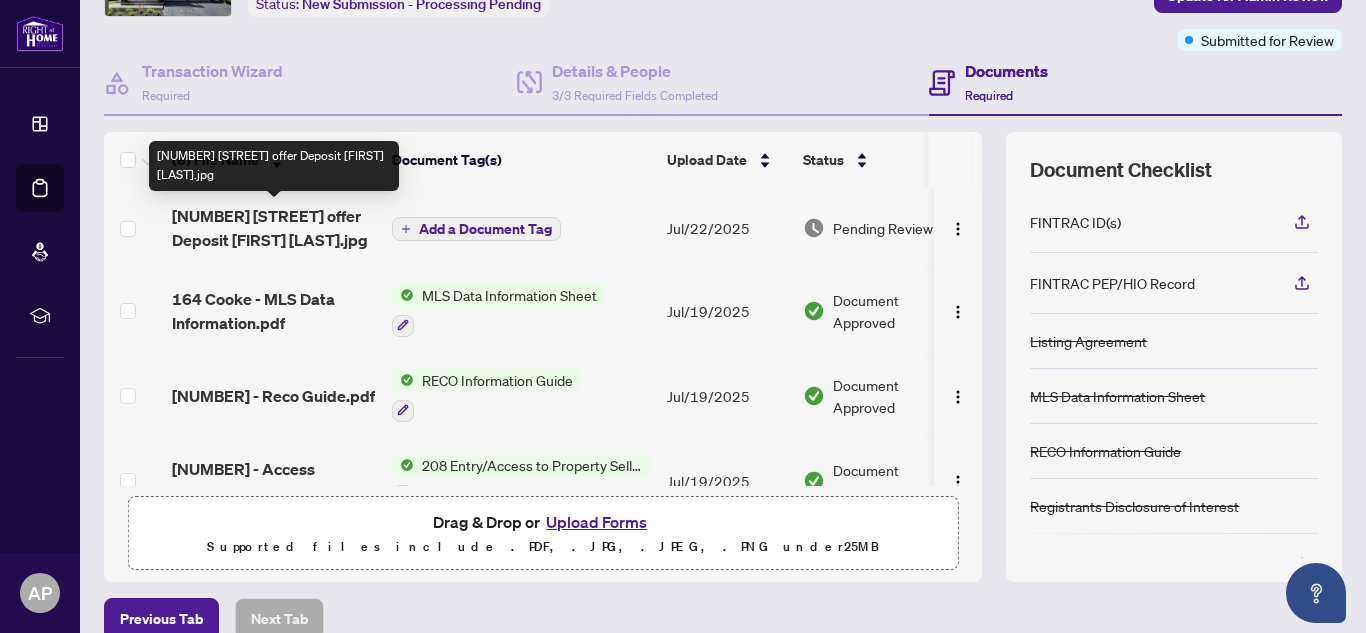 click on "[NUMBER] [STREET] offer Deposit [FIRST] [LAST].jpg" at bounding box center [274, 228] 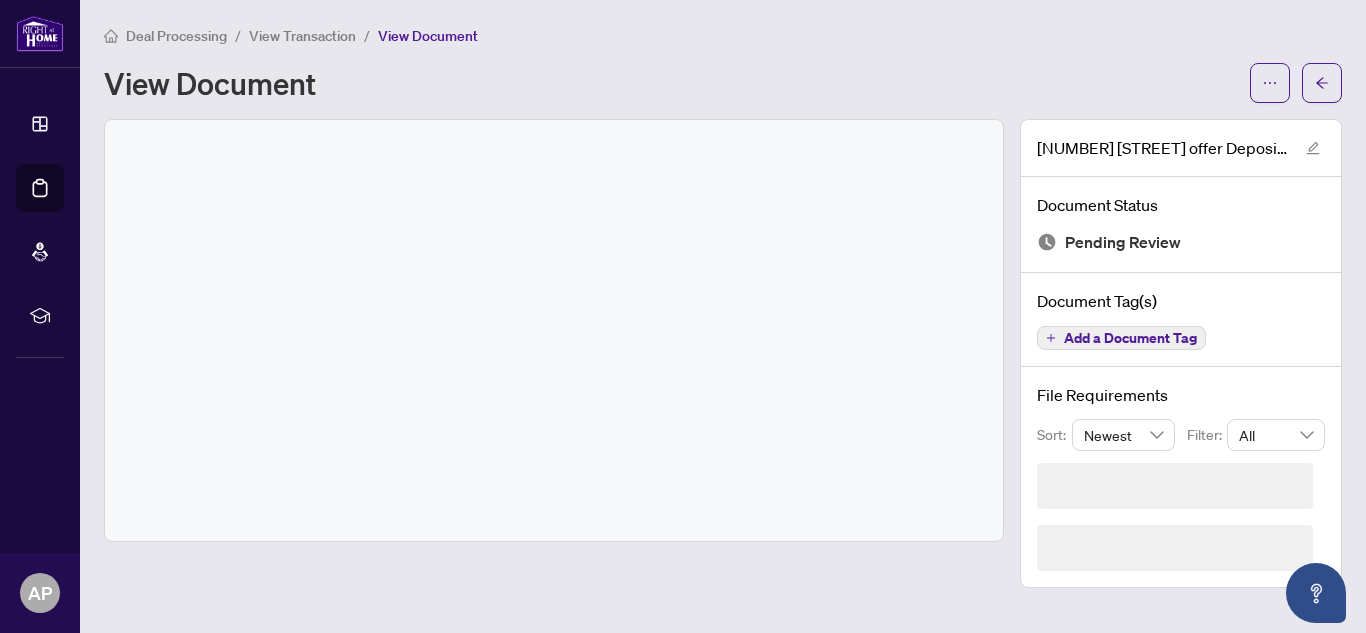 scroll, scrollTop: 0, scrollLeft: 0, axis: both 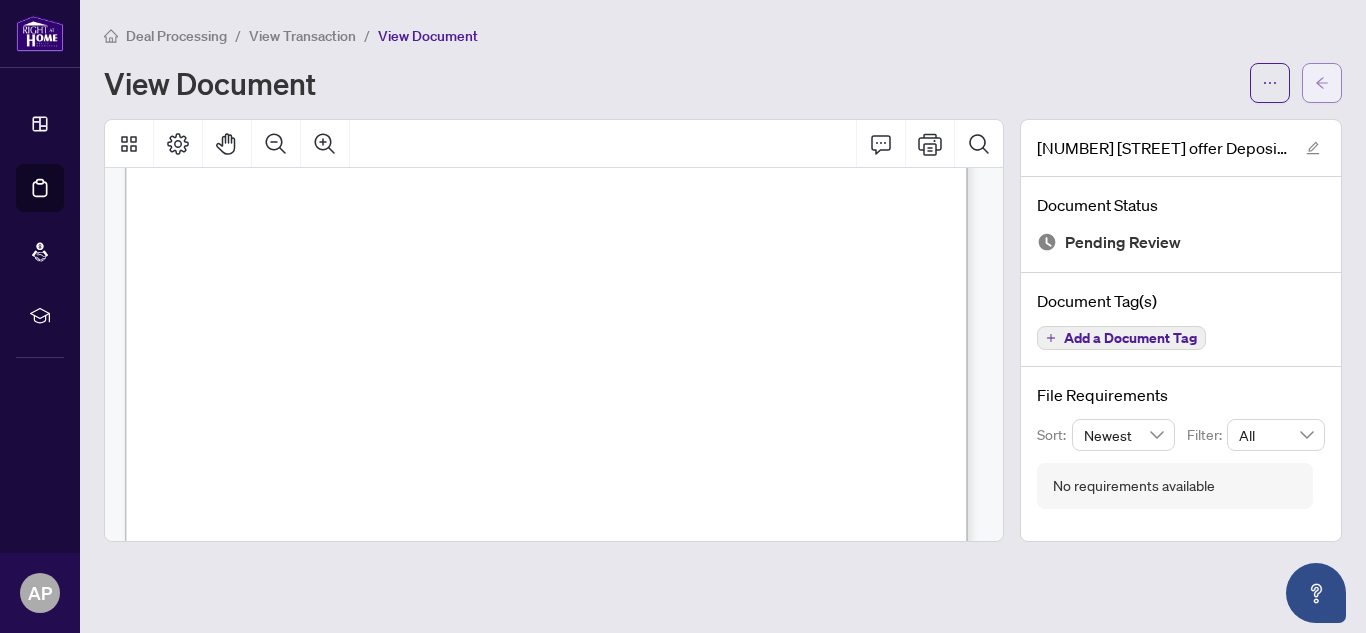 click 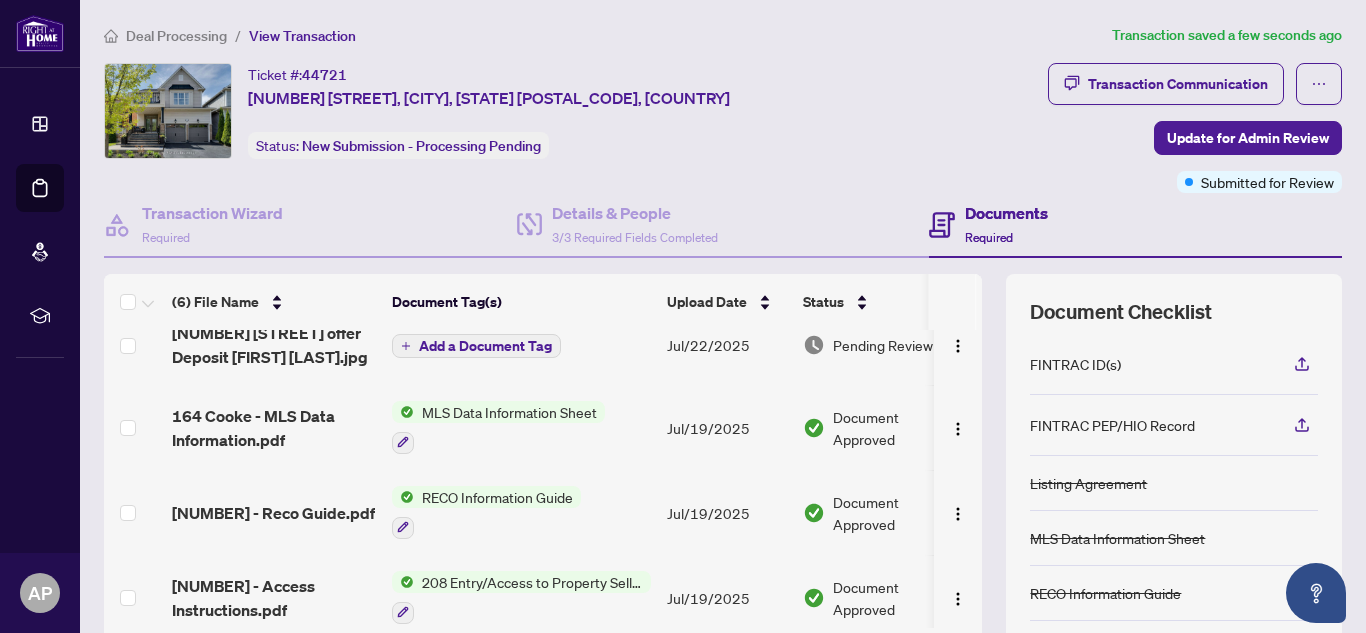 scroll, scrollTop: 0, scrollLeft: 0, axis: both 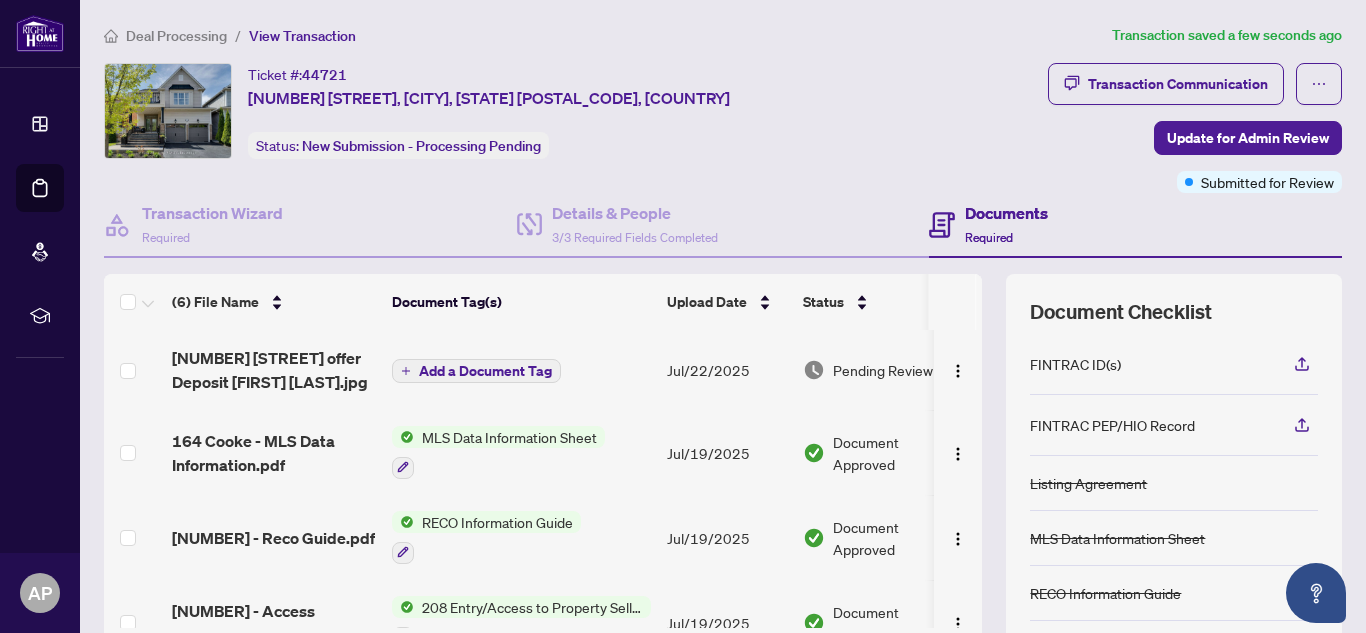 click on "Add a Document Tag" at bounding box center (485, 371) 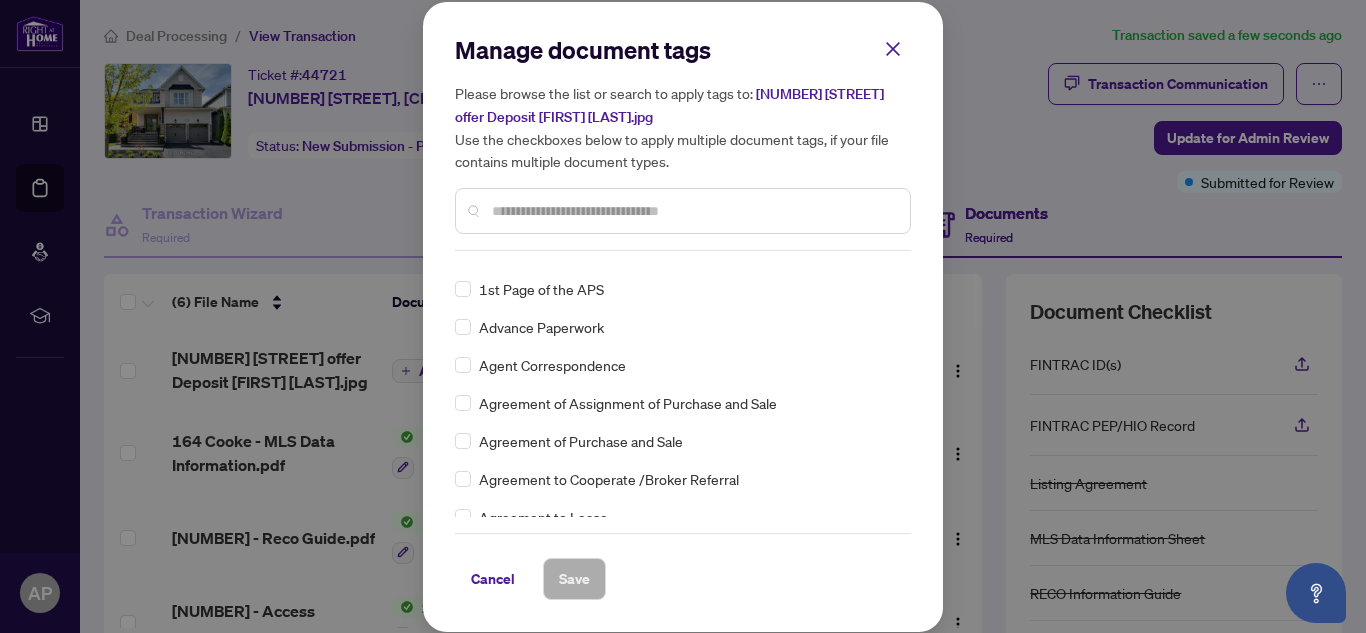 scroll, scrollTop: 400, scrollLeft: 0, axis: vertical 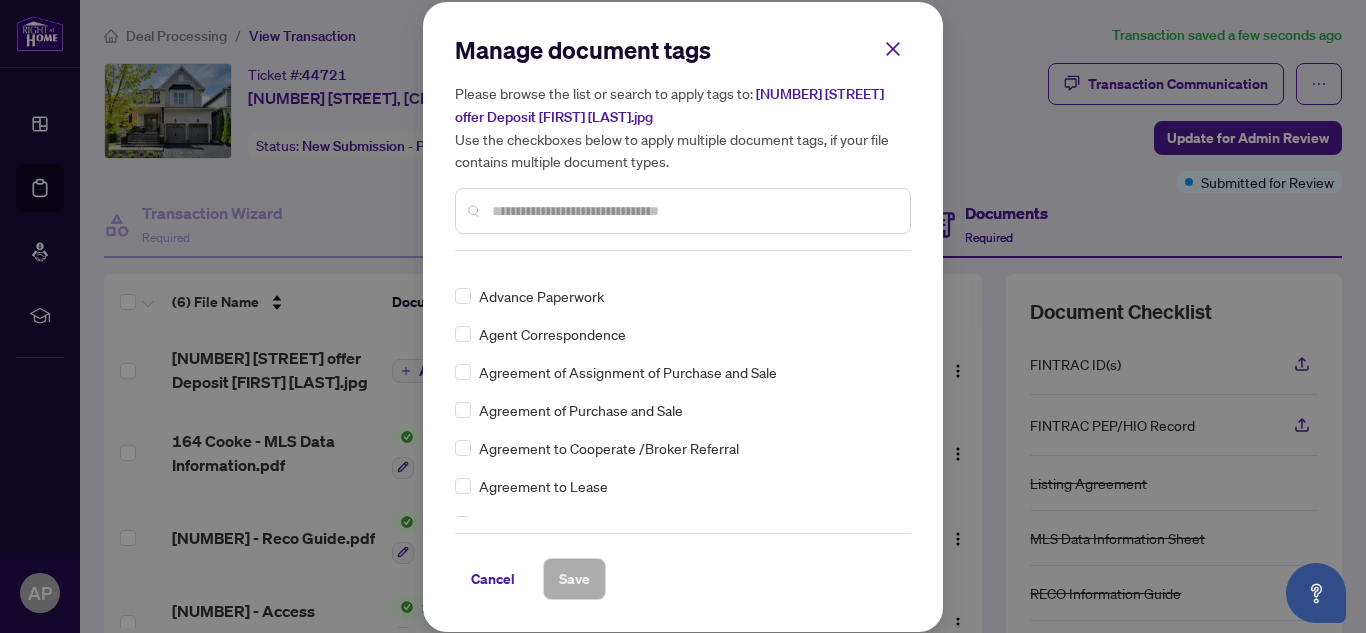 click at bounding box center [693, 211] 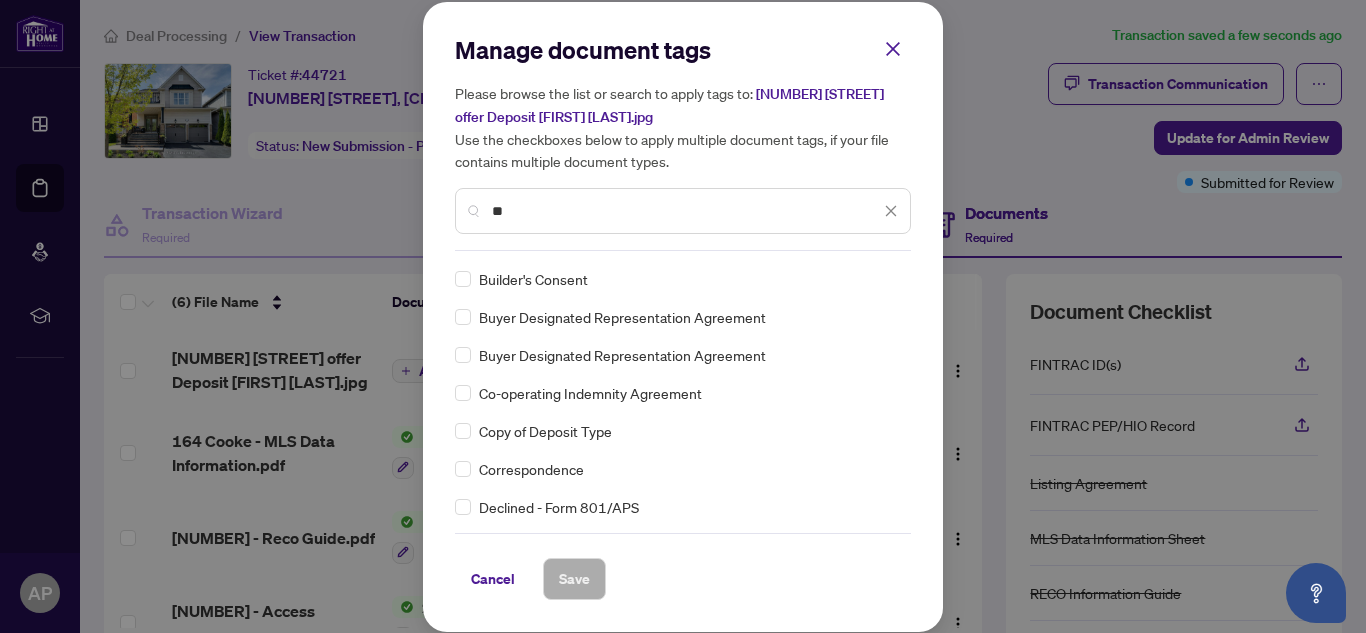scroll, scrollTop: 0, scrollLeft: 0, axis: both 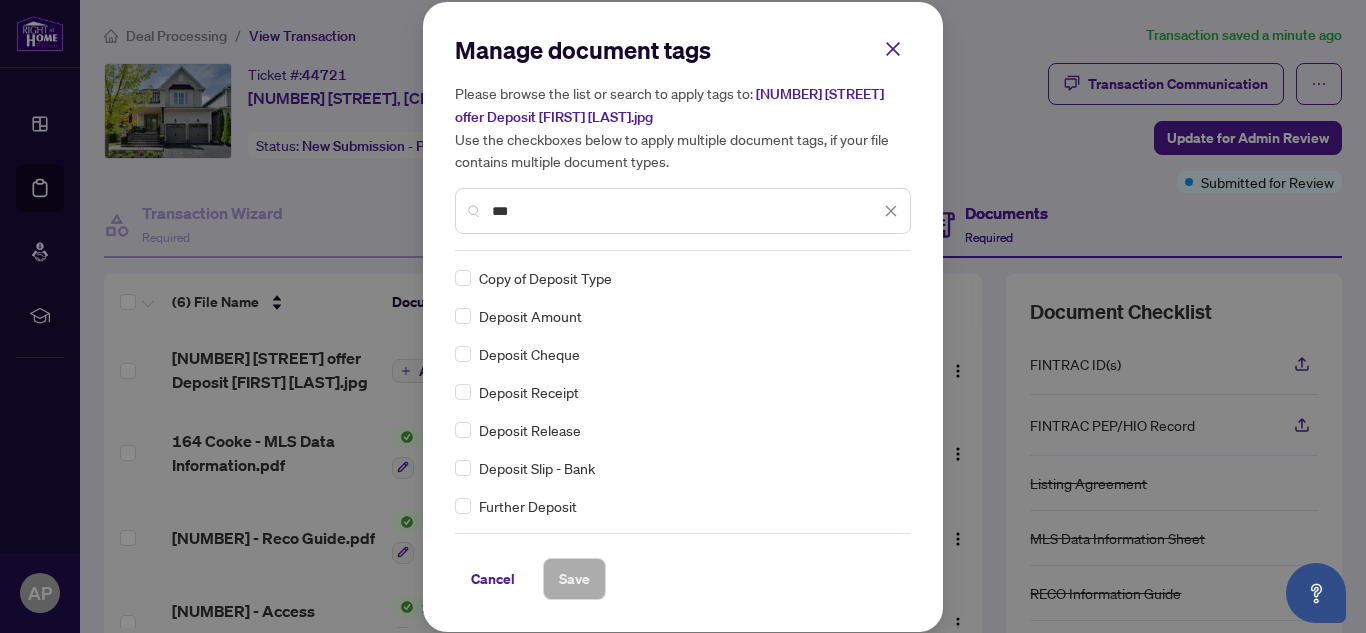 type on "***" 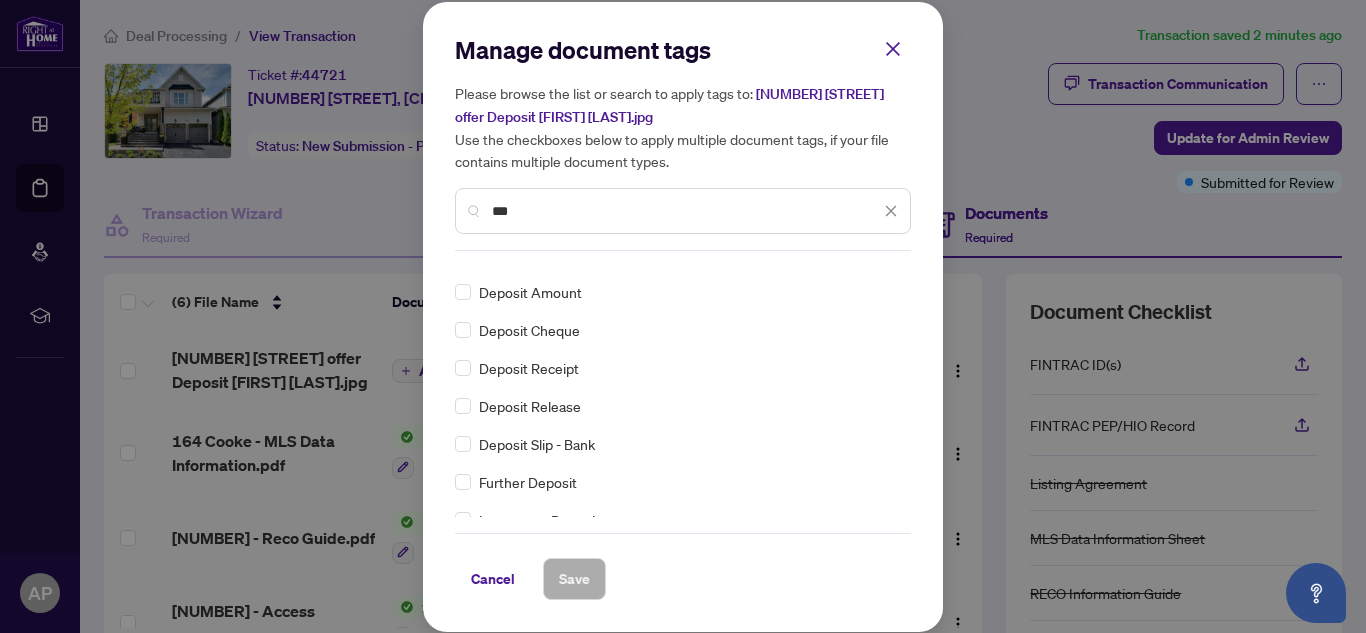 scroll, scrollTop: 0, scrollLeft: 0, axis: both 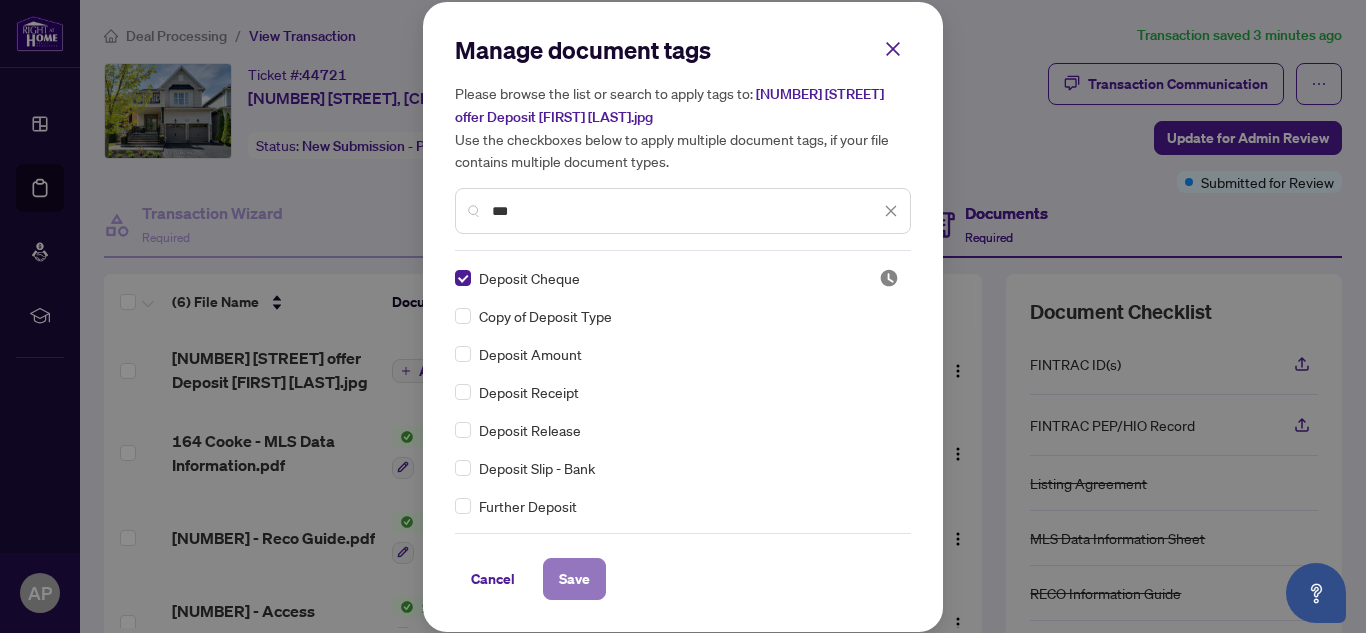 click on "Save" at bounding box center [574, 579] 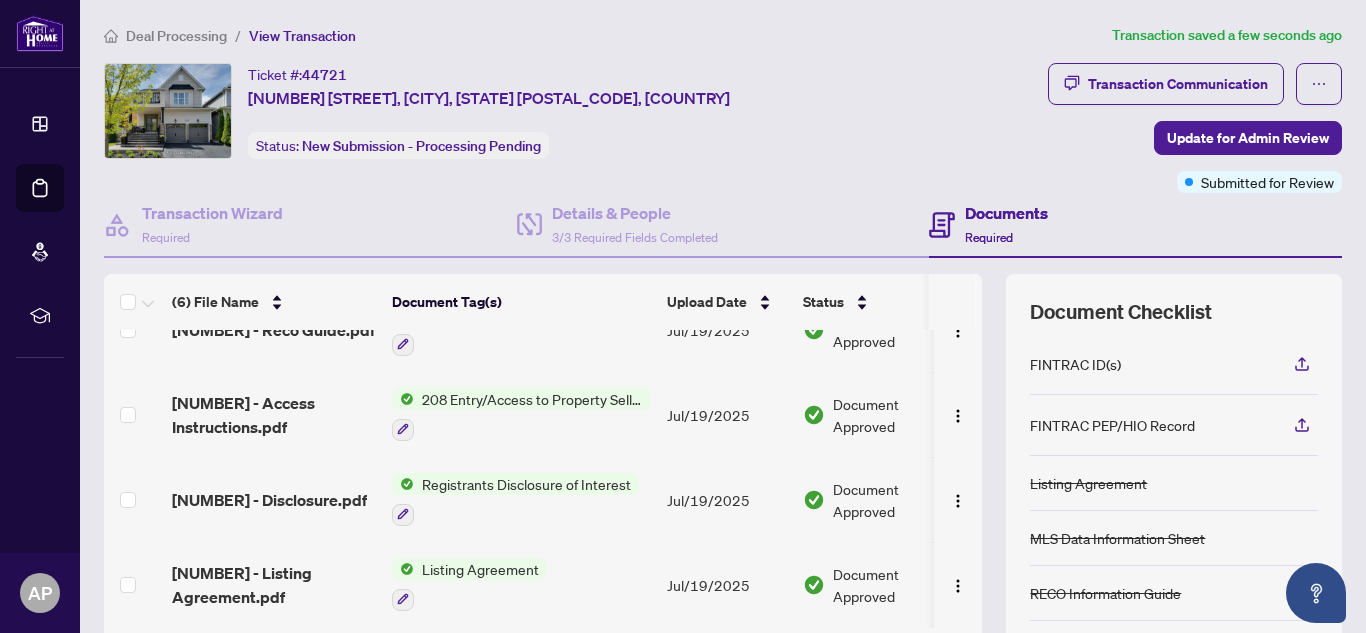 scroll, scrollTop: 216, scrollLeft: 0, axis: vertical 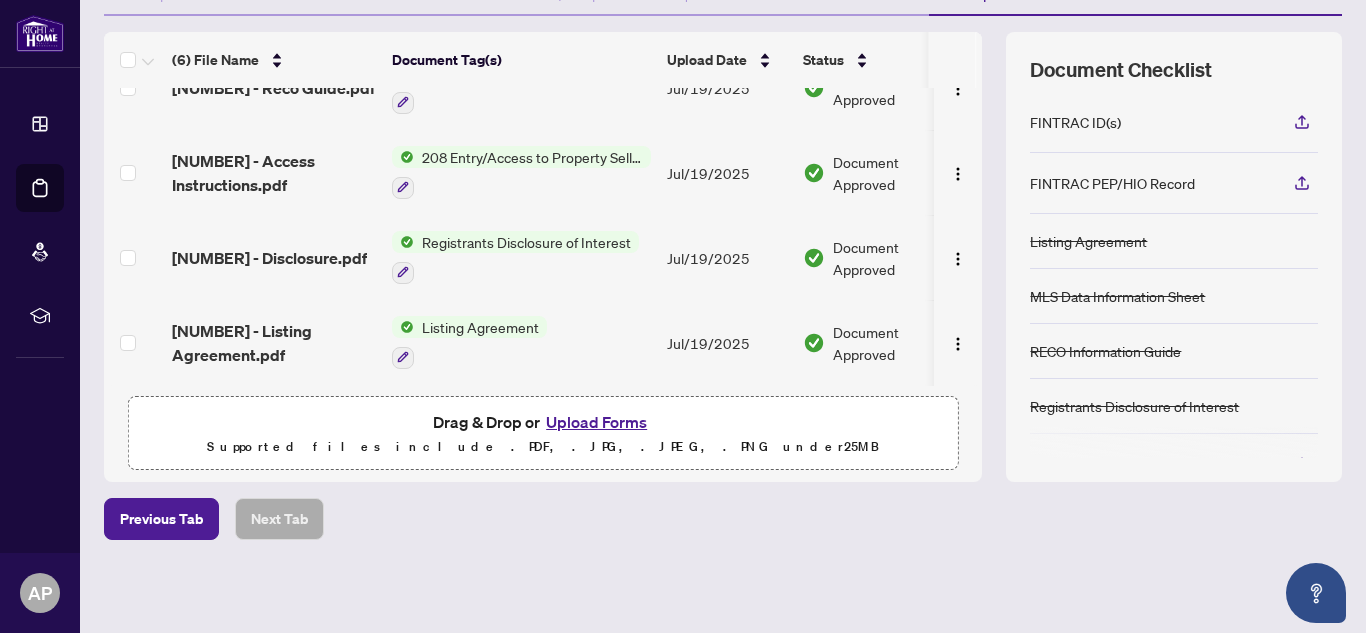 click on "Upload Forms" at bounding box center (596, 422) 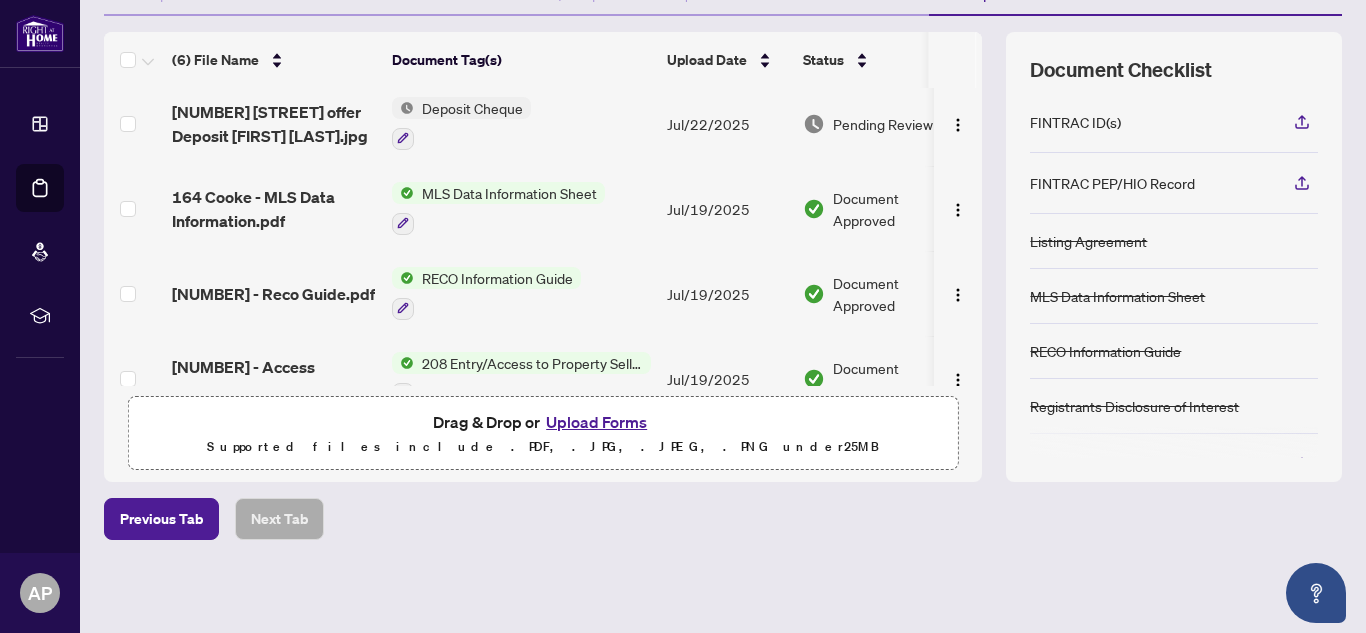 scroll, scrollTop: 0, scrollLeft: 0, axis: both 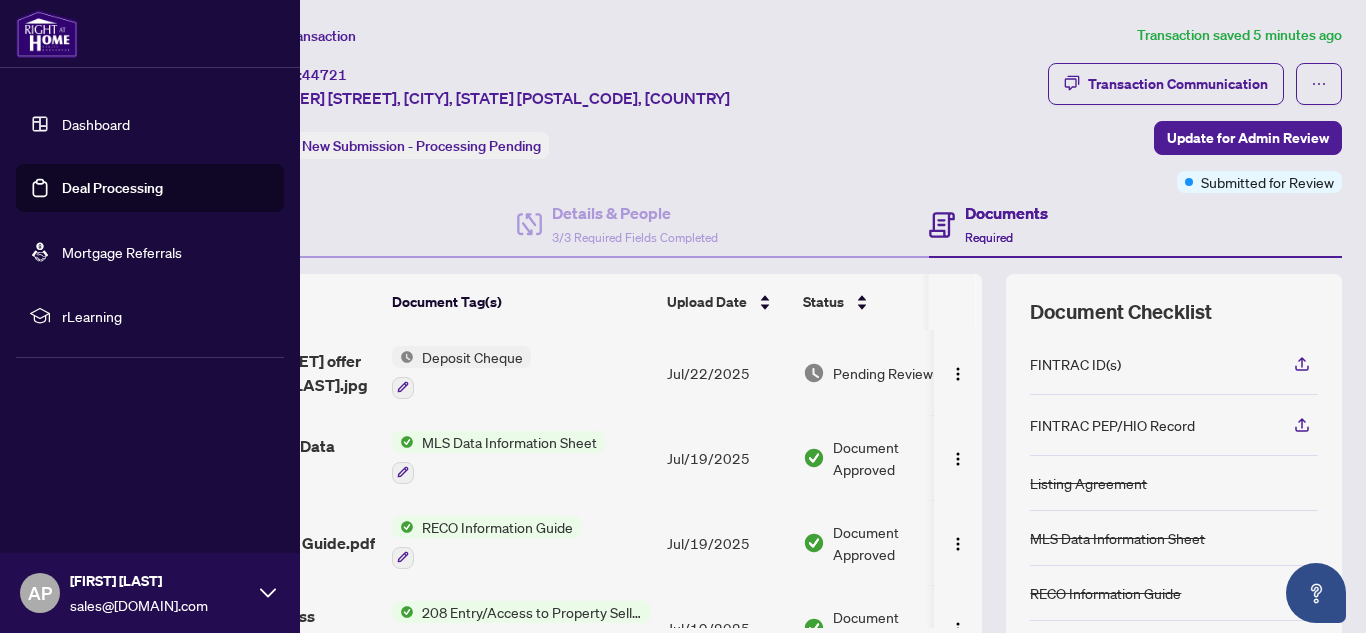 click on "AP" at bounding box center [40, 593] 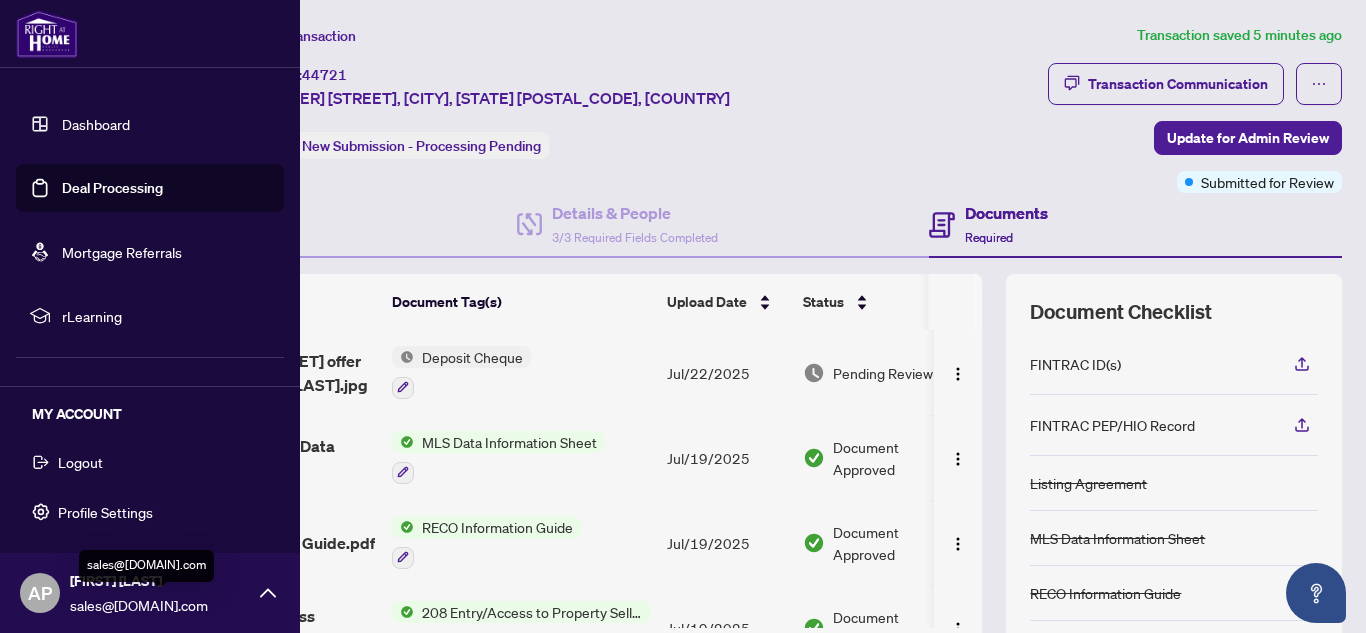 click on "sales@[DOMAIN].com" at bounding box center [160, 605] 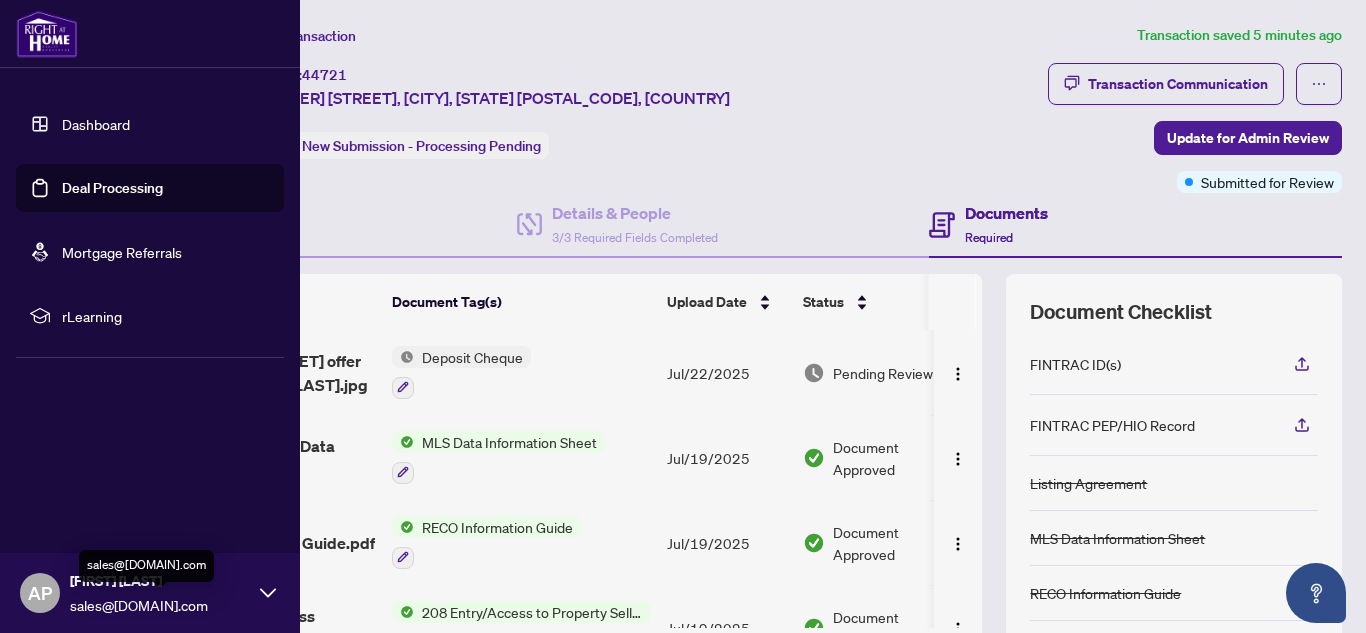 click on "AP" at bounding box center [40, 593] 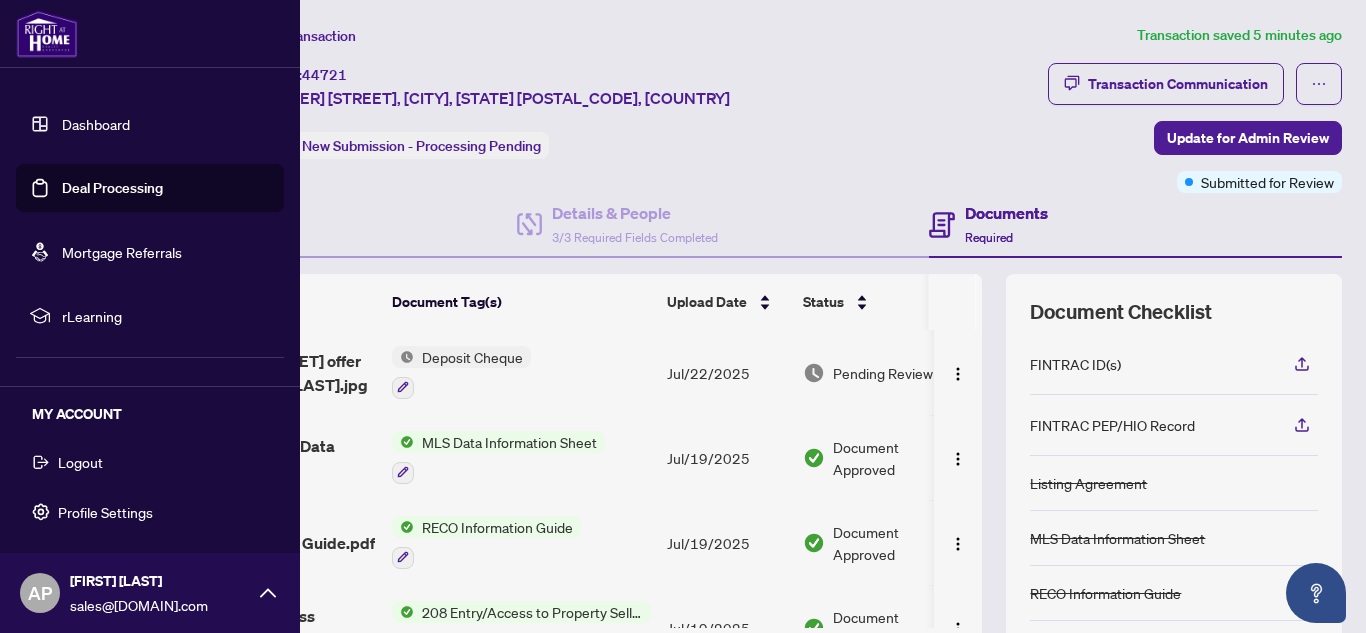 click on "Logout" at bounding box center (80, 462) 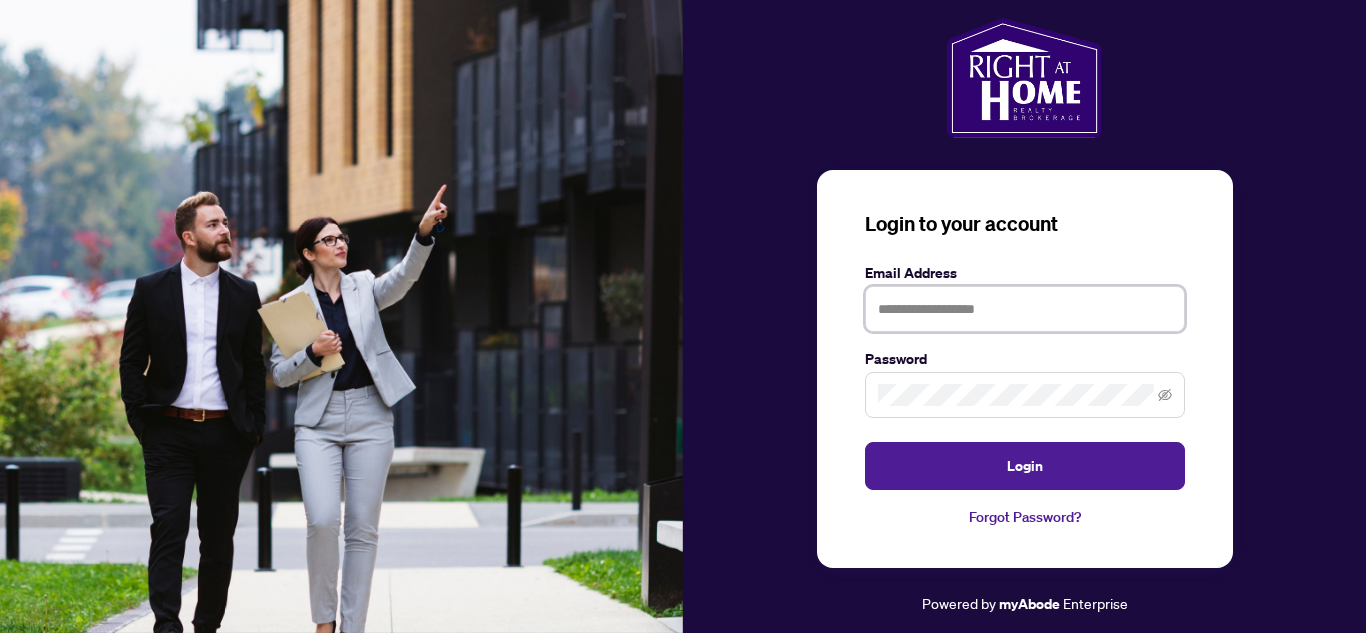 type on "**********" 